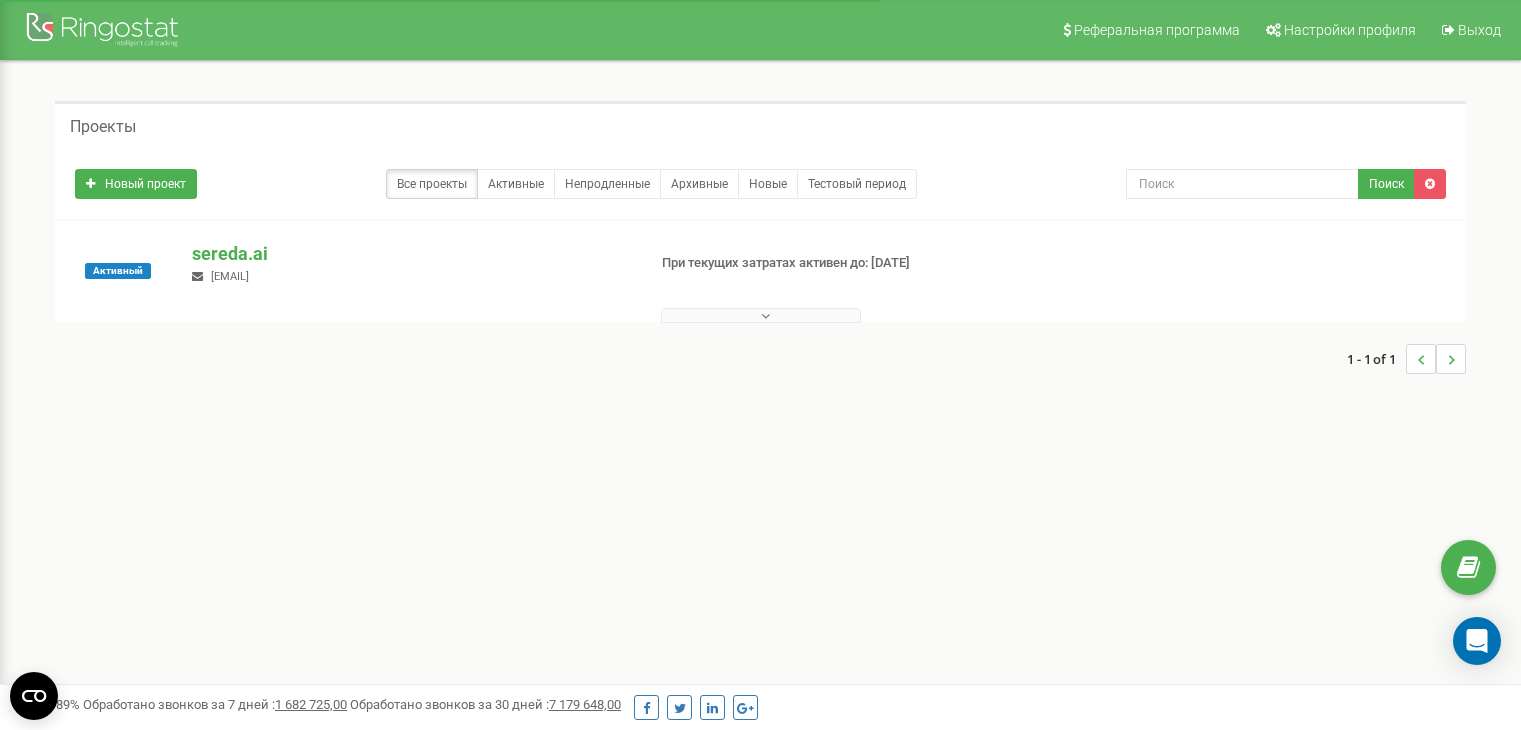 scroll, scrollTop: 0, scrollLeft: 0, axis: both 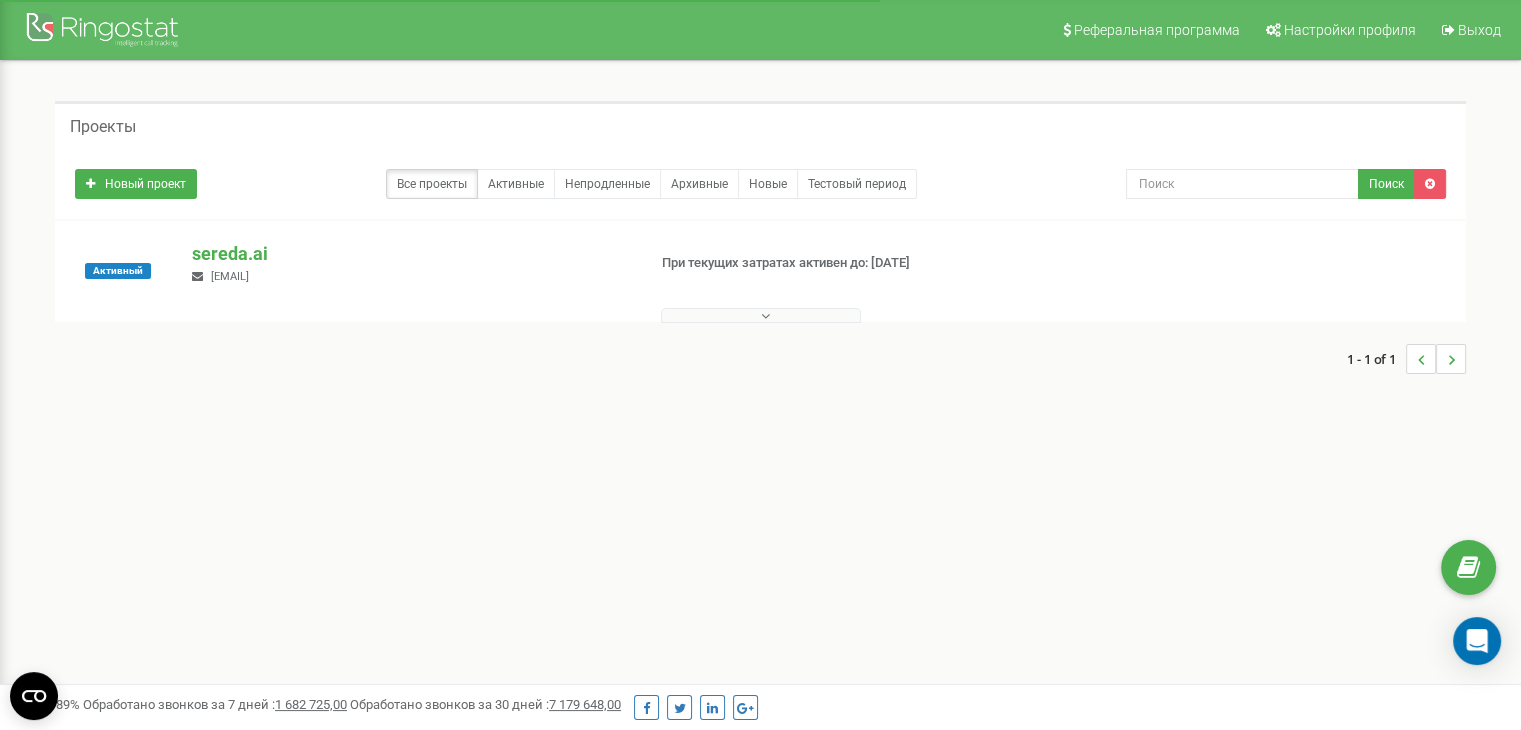 click on "[EMAIL]" at bounding box center (410, 254) 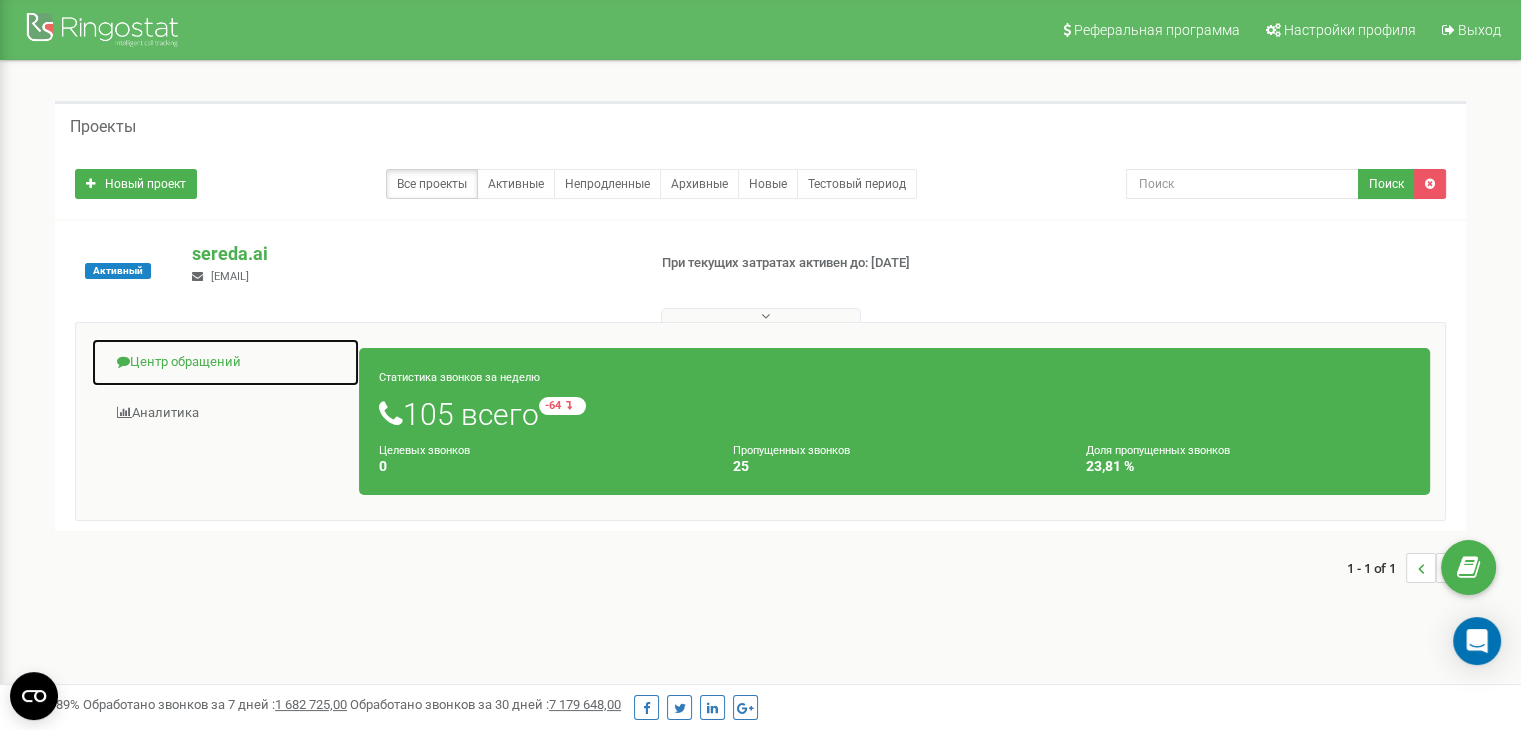 click on "Центр обращений" at bounding box center (225, 362) 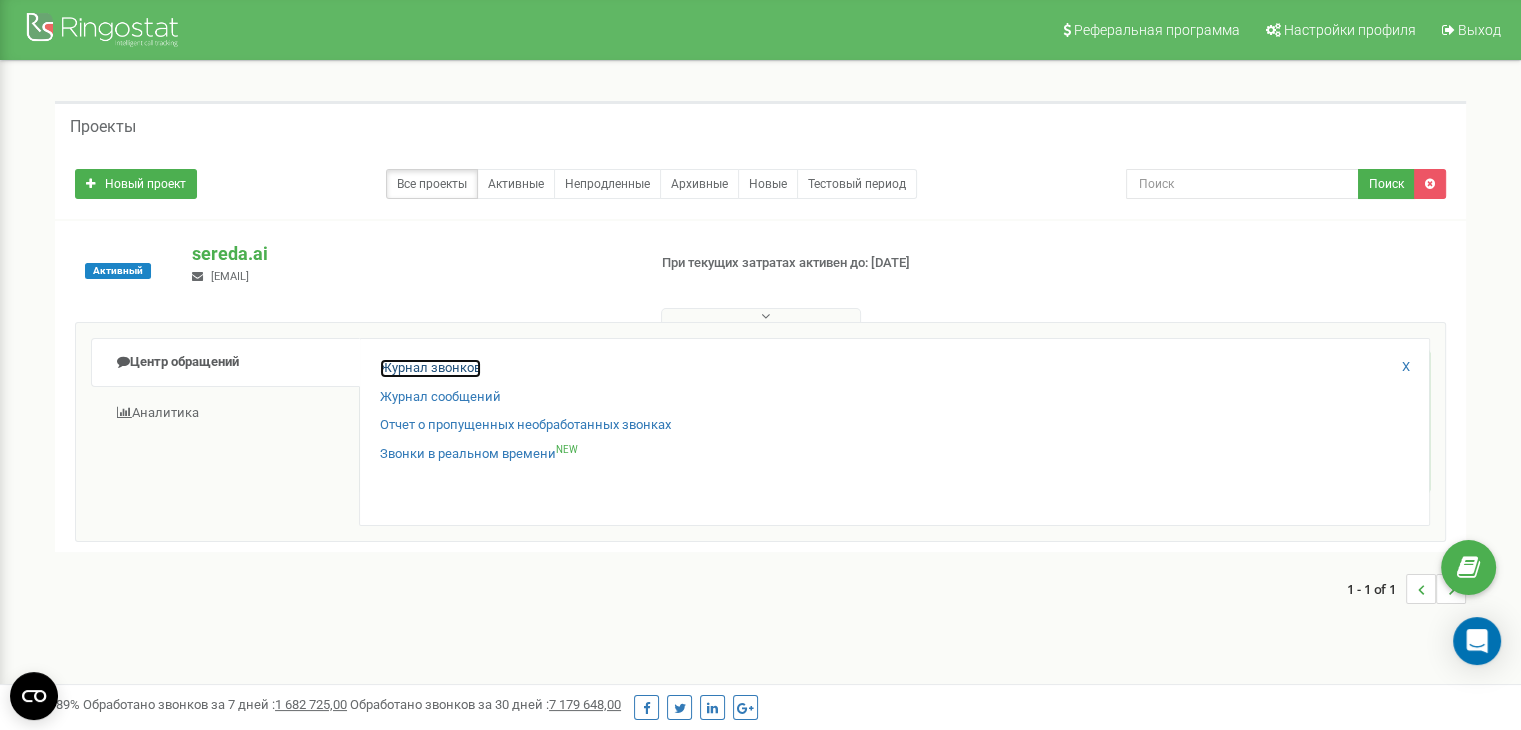 click on "Журнал звонков" at bounding box center (430, 368) 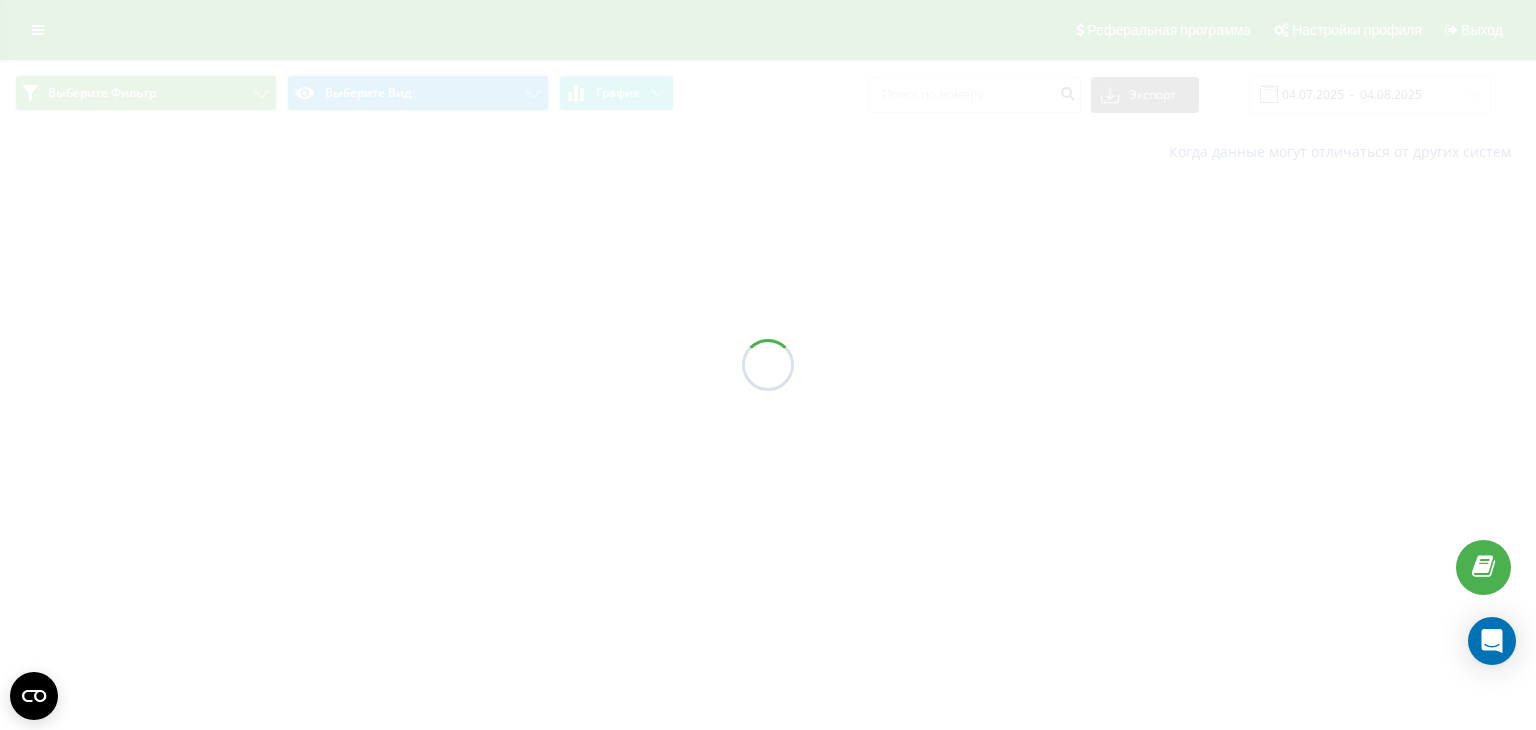 scroll, scrollTop: 0, scrollLeft: 0, axis: both 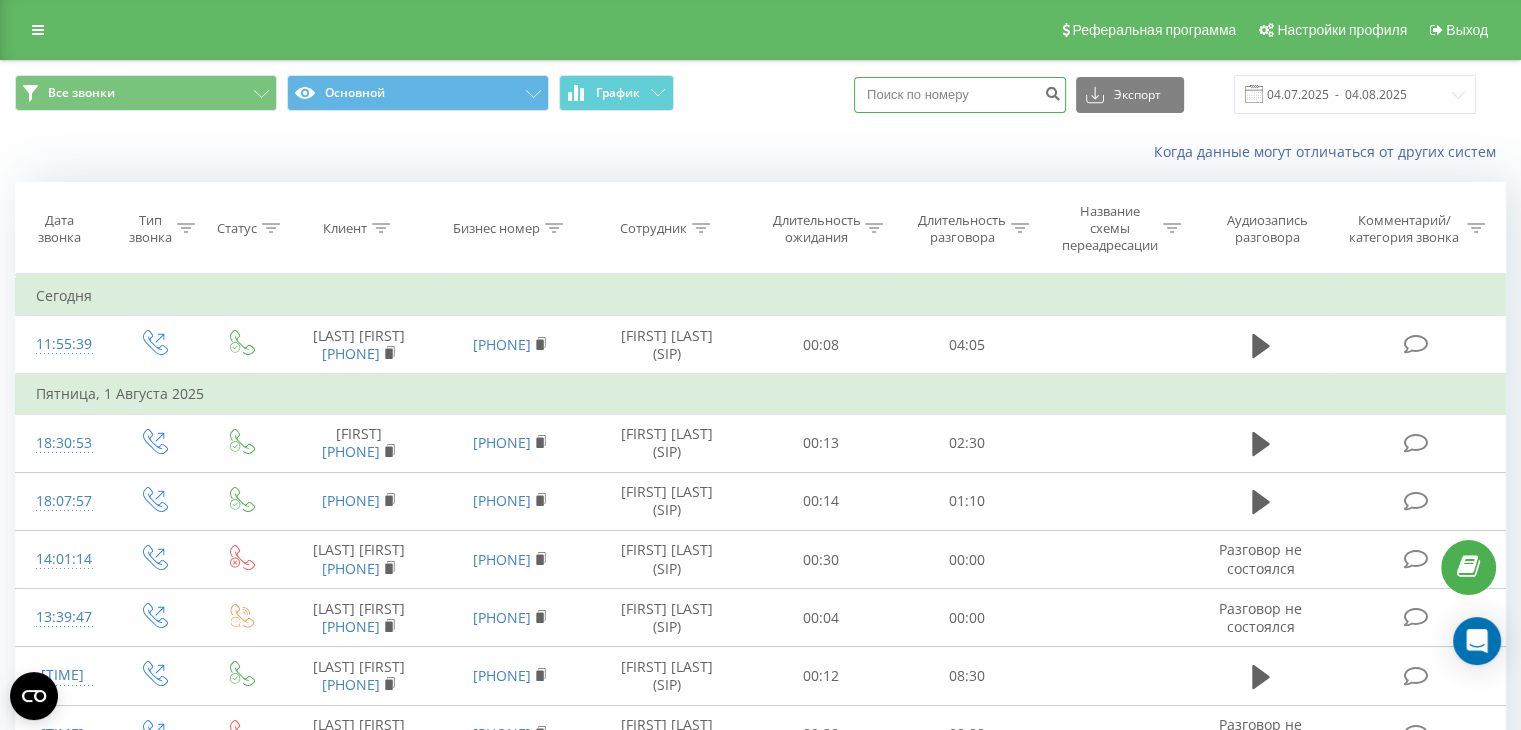 click at bounding box center (960, 95) 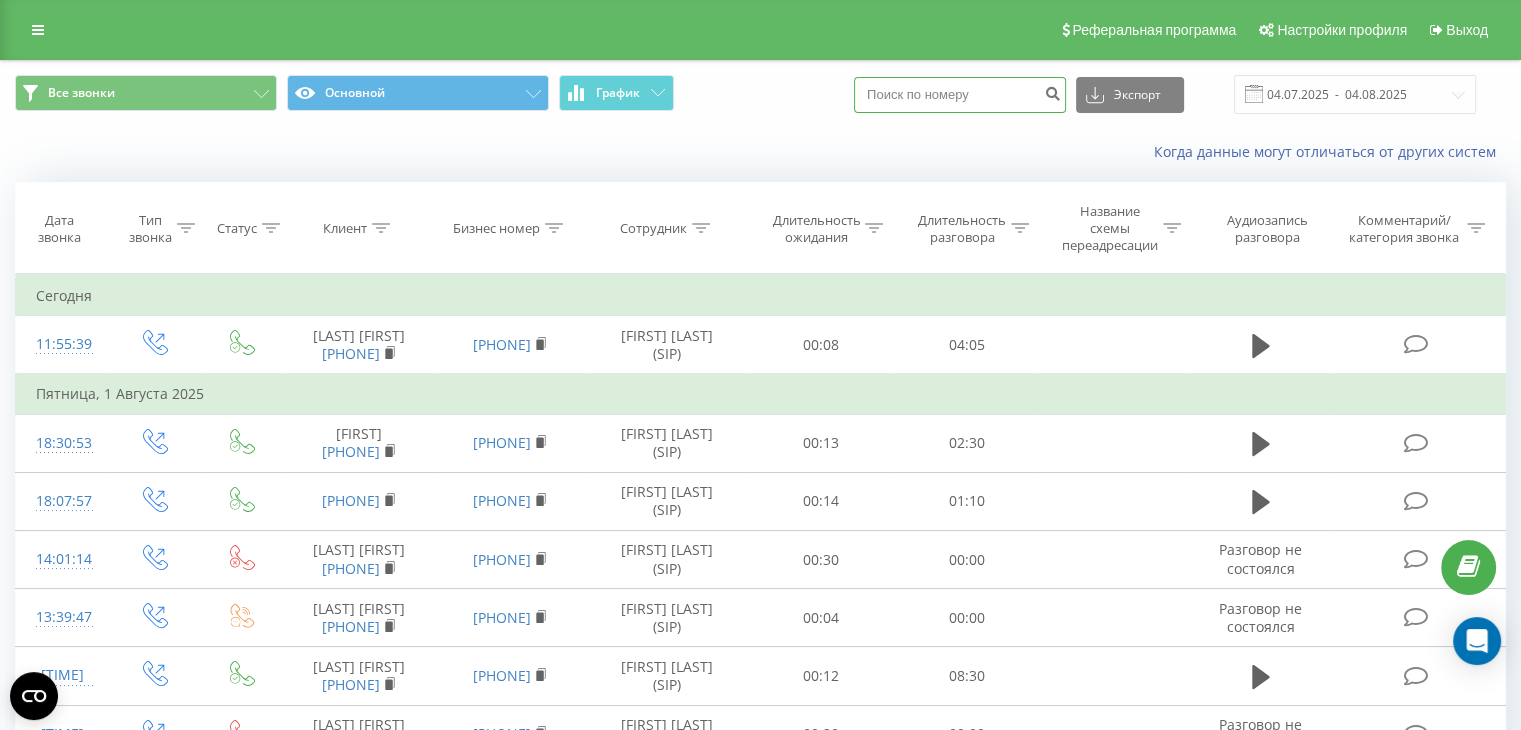 paste on "380443860454" 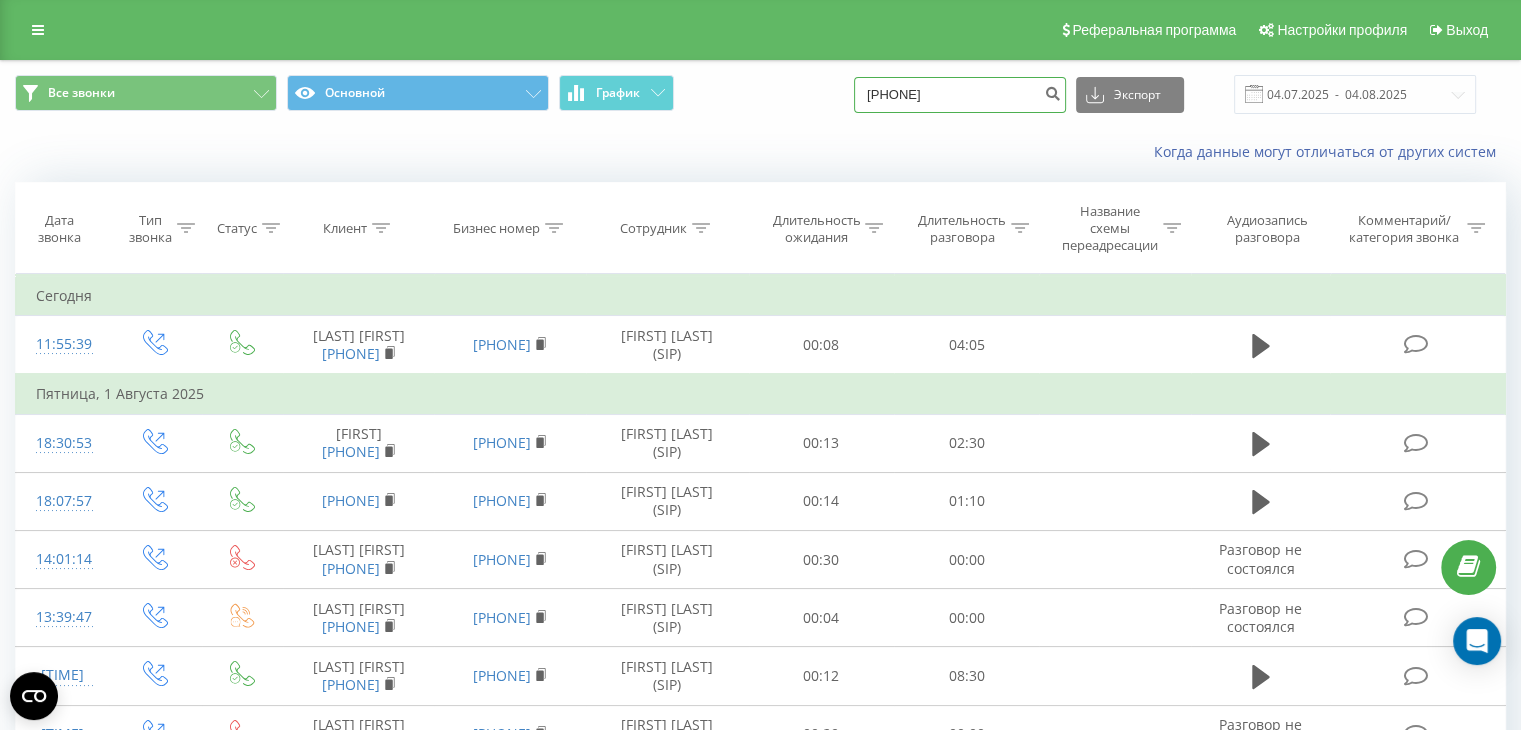 type on "380443860454" 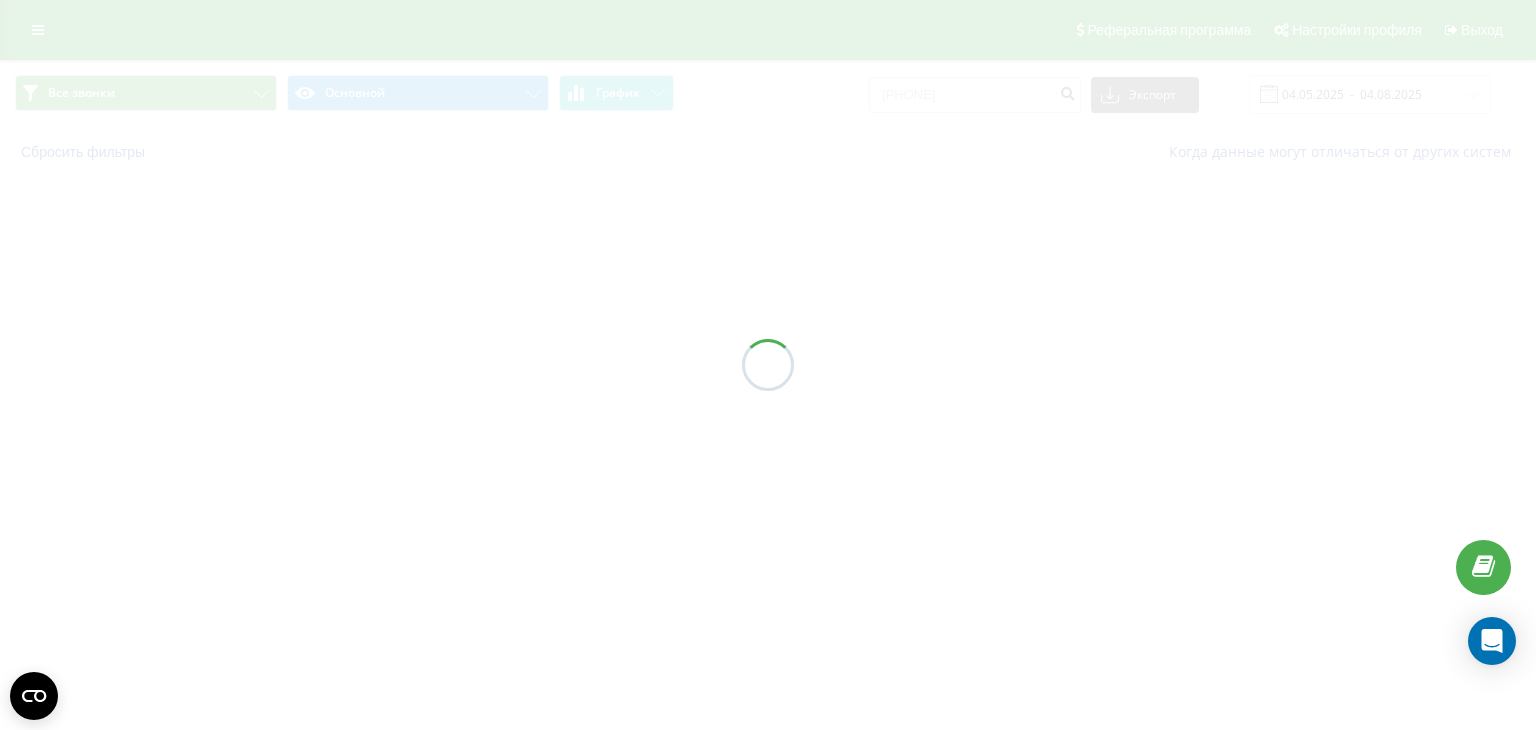 scroll, scrollTop: 0, scrollLeft: 0, axis: both 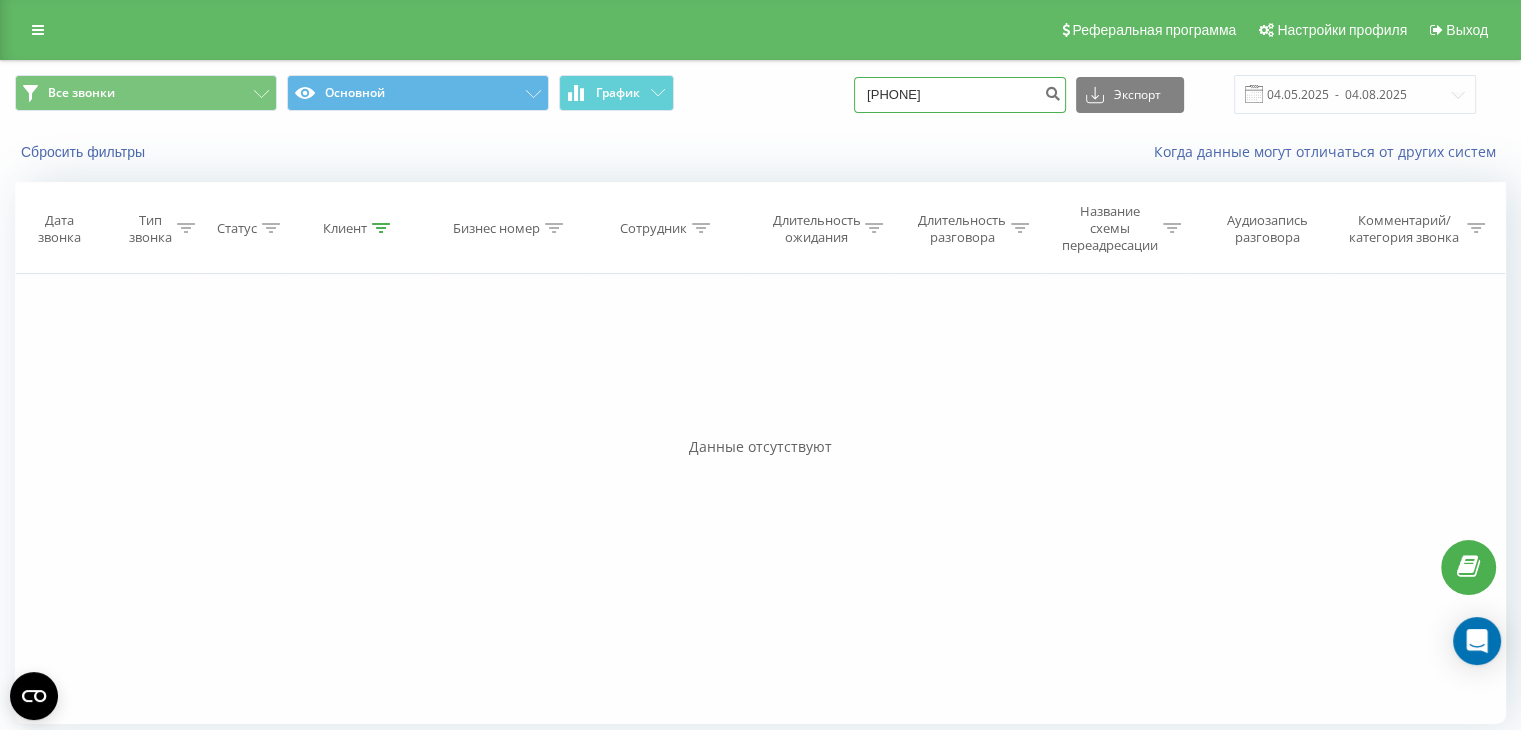 click on "[PHONE]" at bounding box center [960, 95] 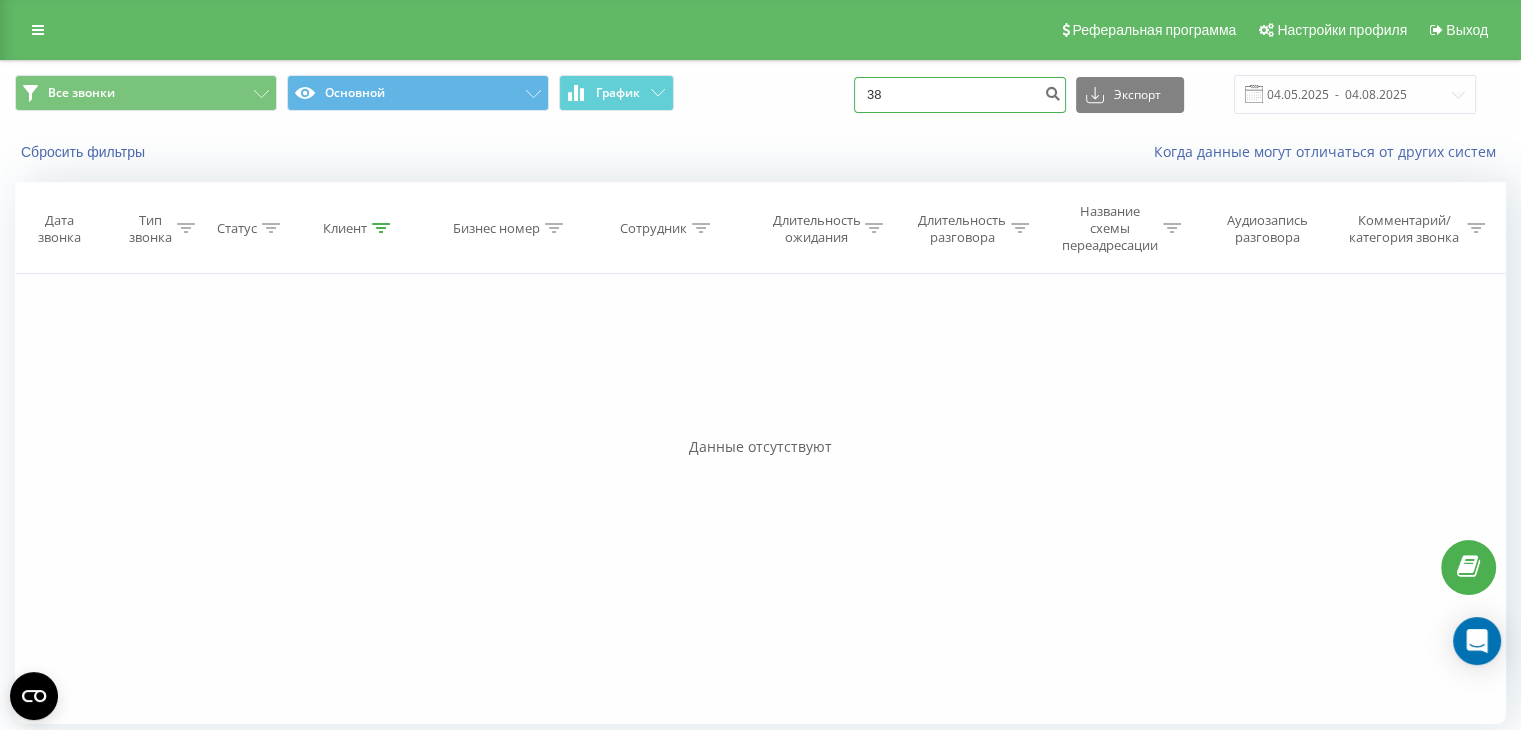 type on "3" 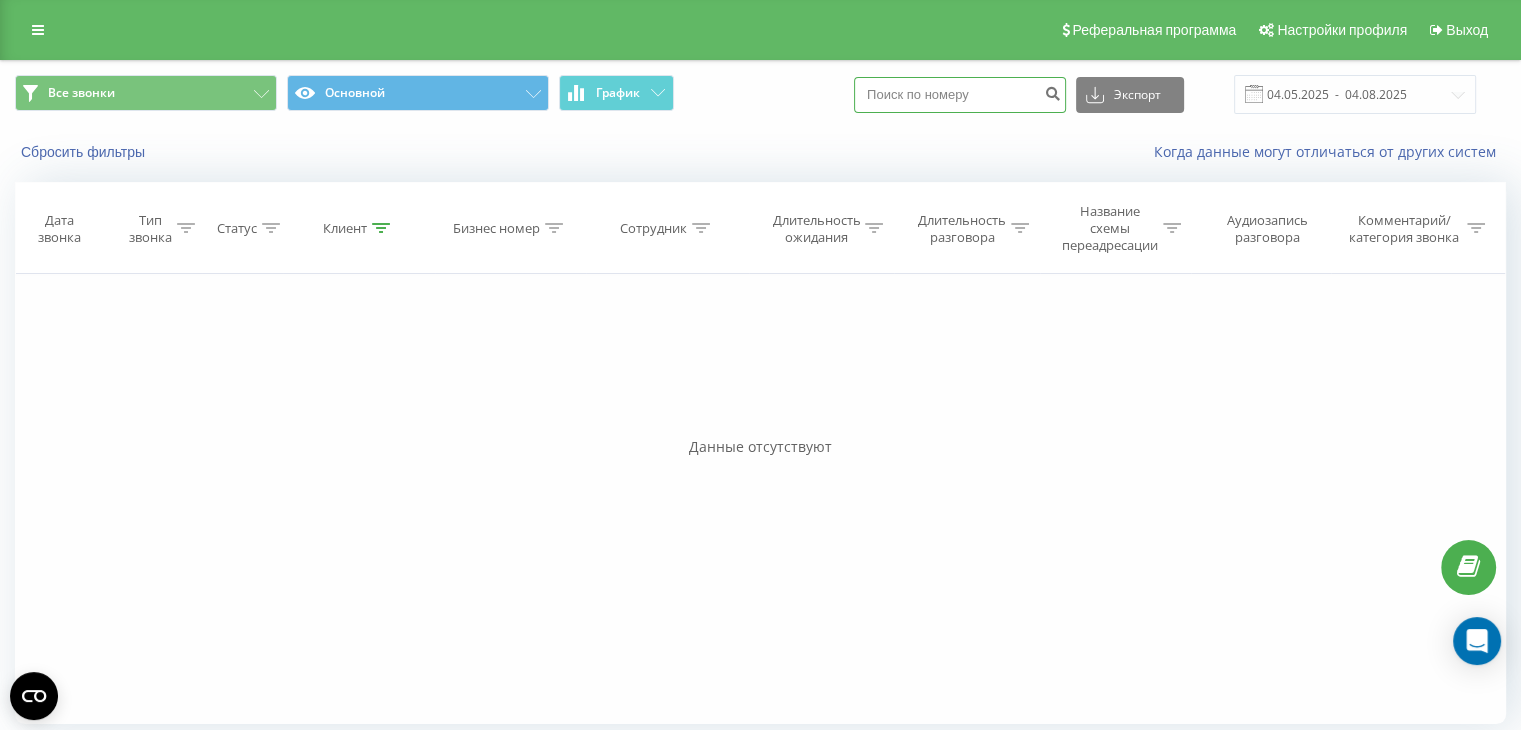 paste on "380443860425" 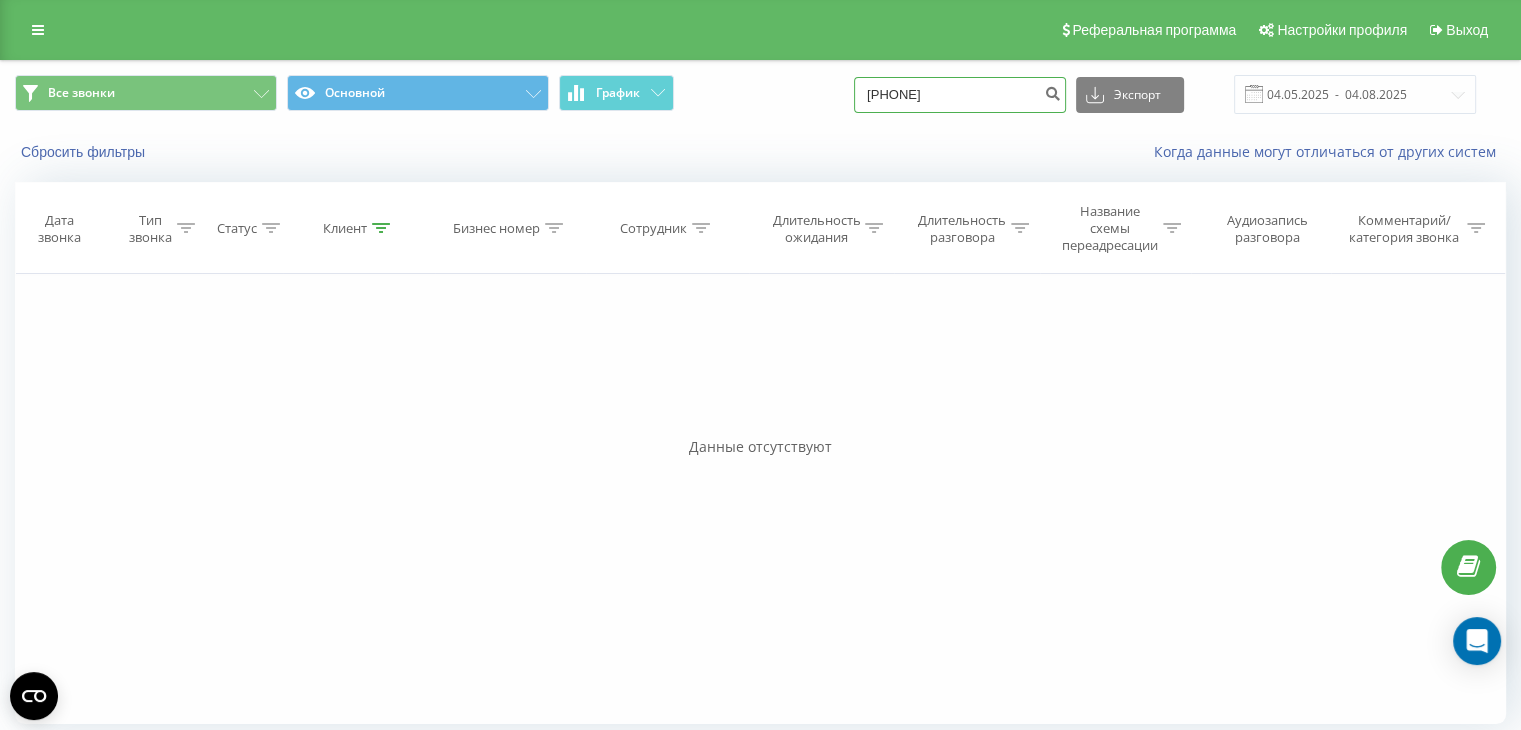 type on "380443860425" 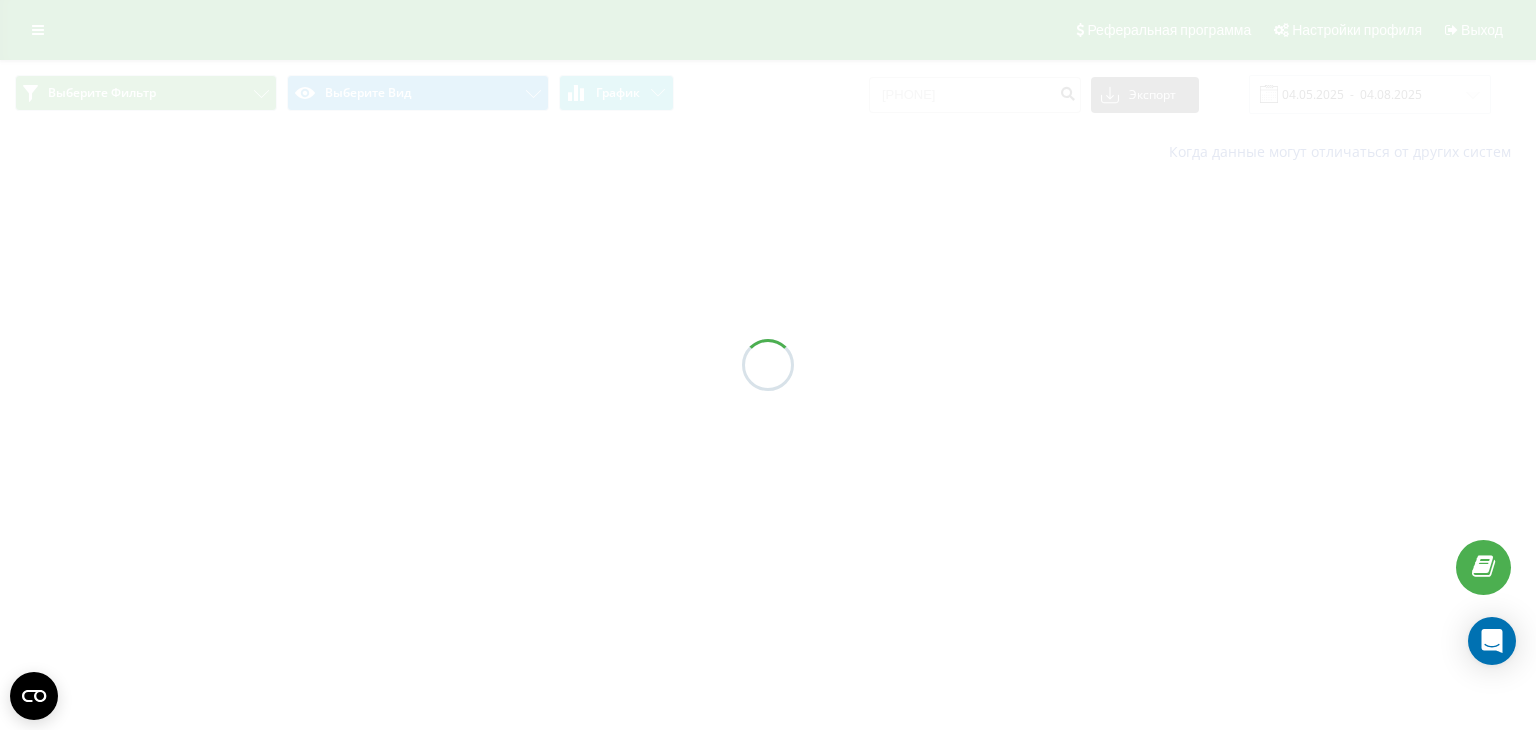 scroll, scrollTop: 0, scrollLeft: 0, axis: both 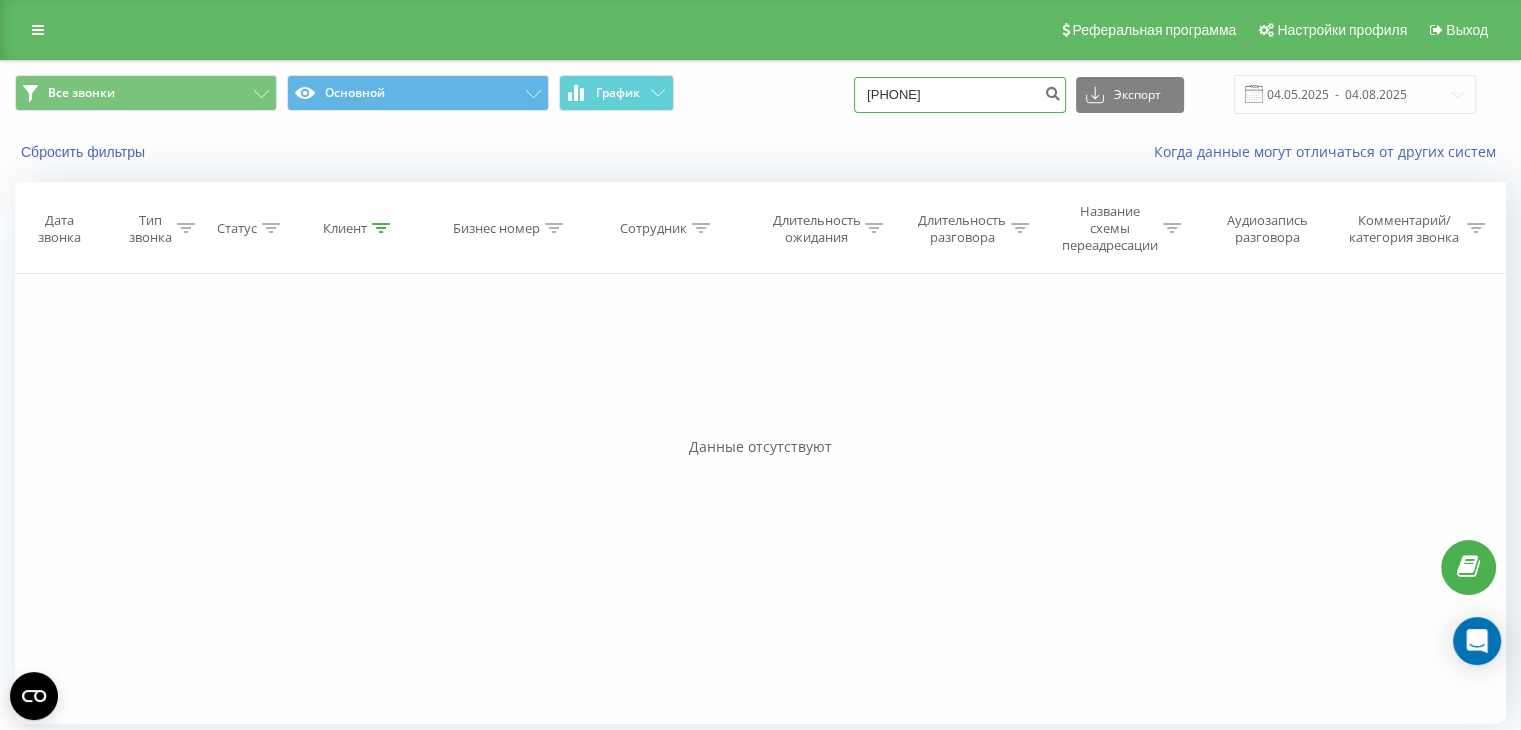 click on "380443860425" at bounding box center (960, 95) 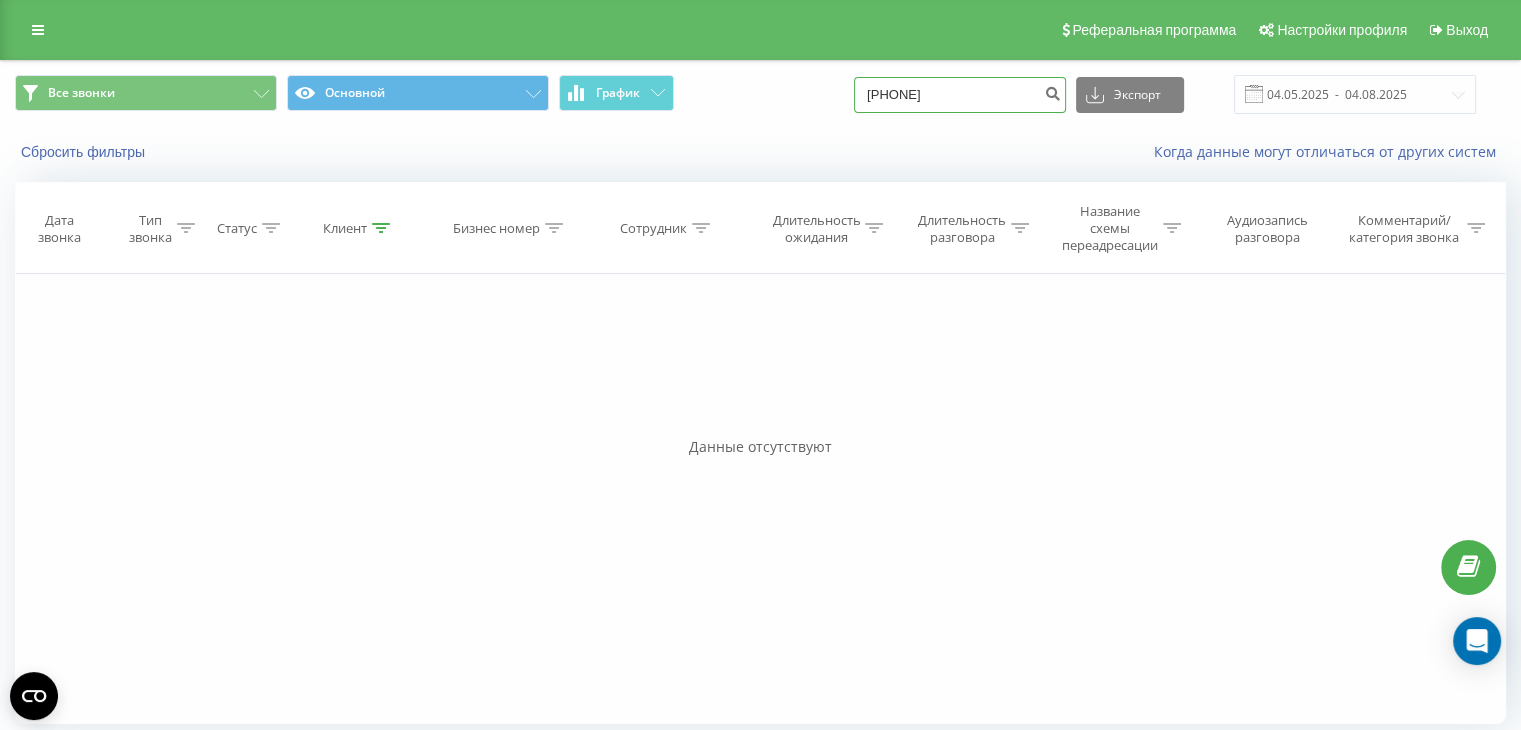 drag, startPoint x: 992, startPoint y: 106, endPoint x: 840, endPoint y: 101, distance: 152.08221 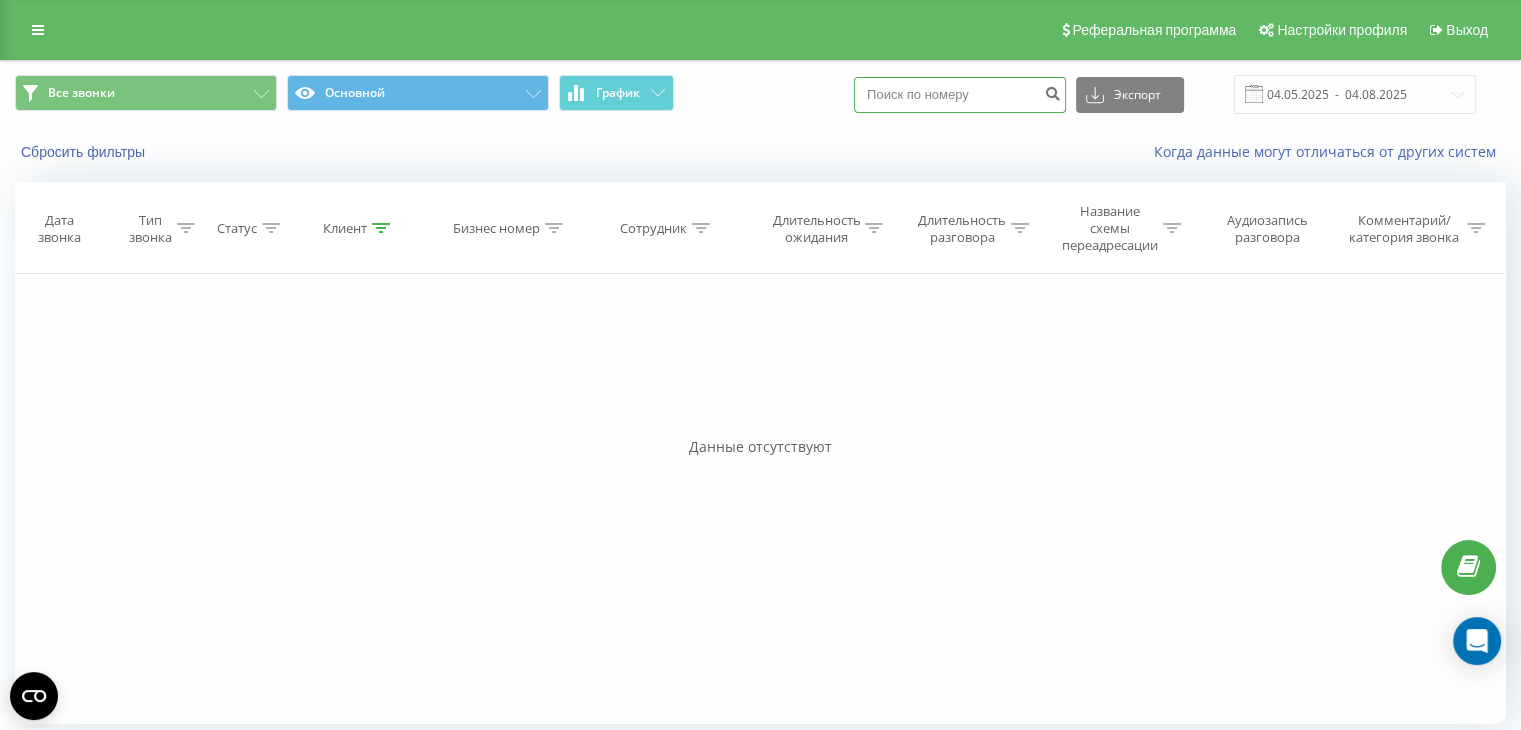 paste on "380443860322" 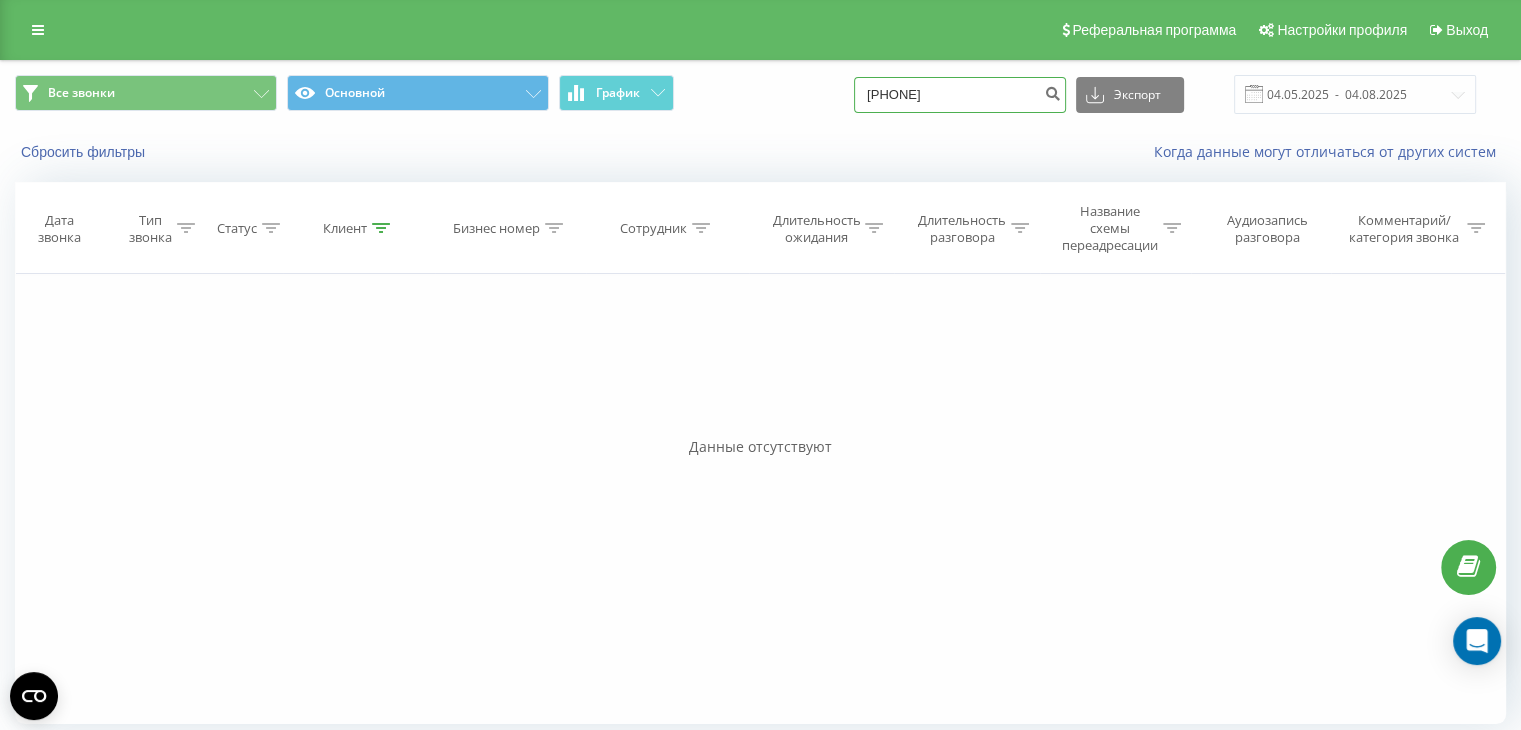 type on "380443860322" 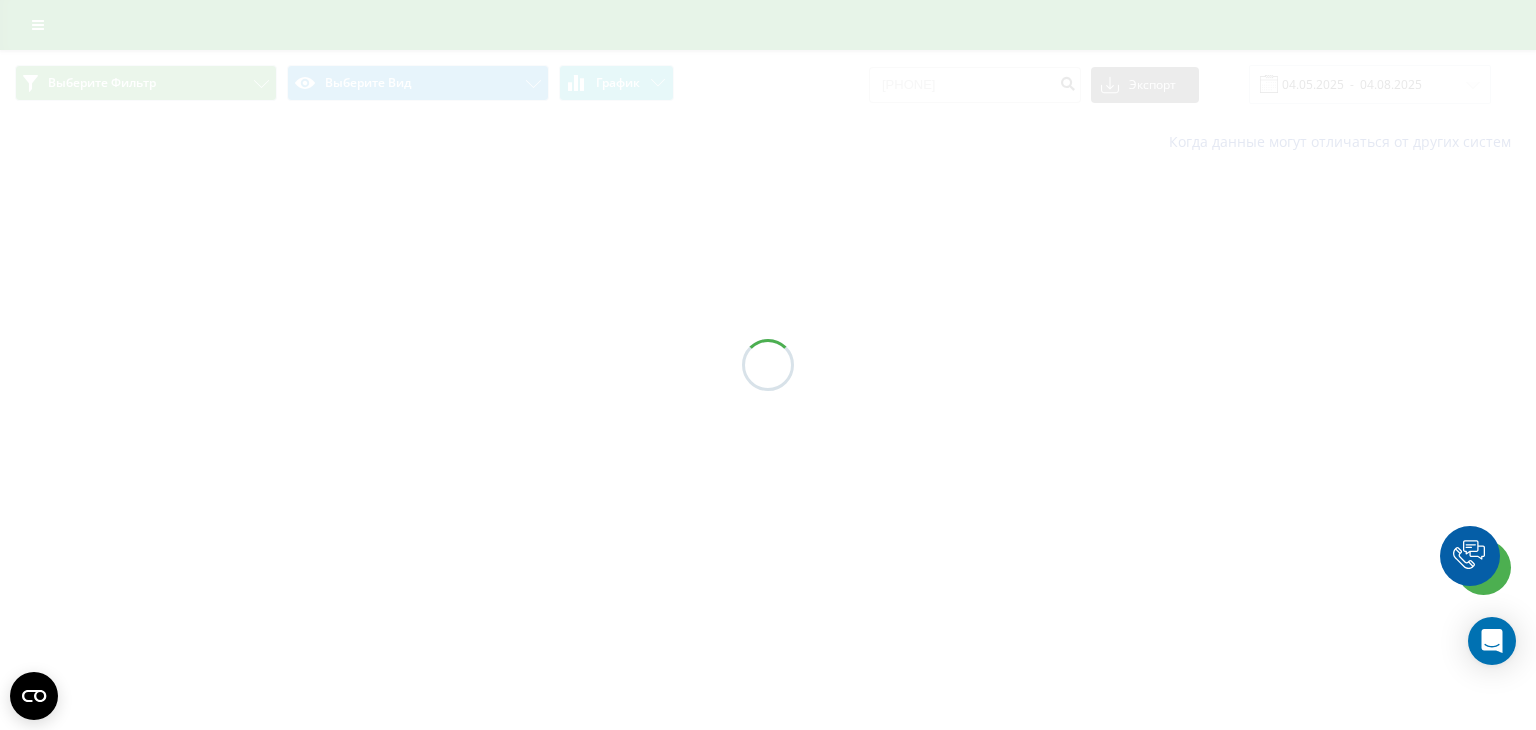 scroll, scrollTop: 0, scrollLeft: 0, axis: both 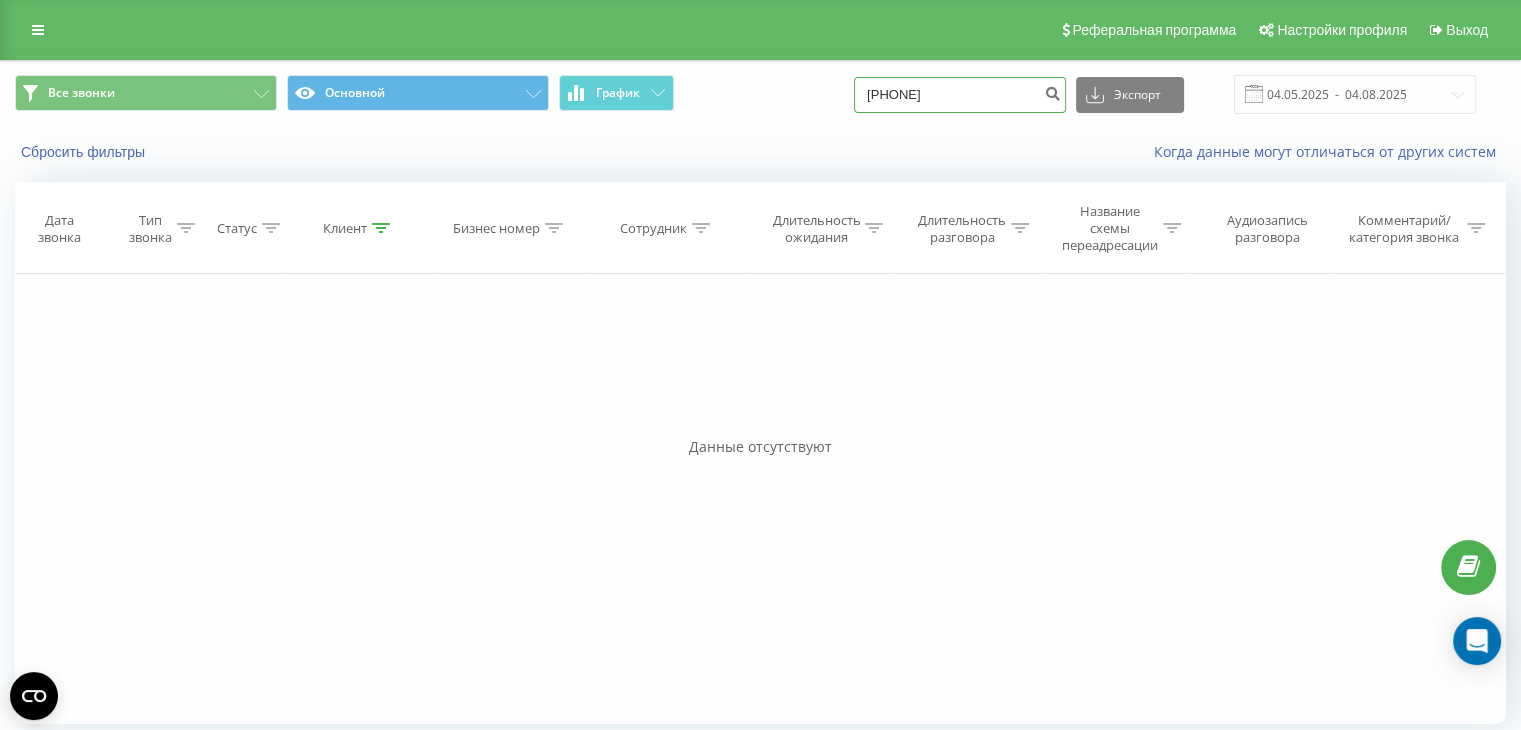 drag, startPoint x: 942, startPoint y: 97, endPoint x: 918, endPoint y: 89, distance: 25.298222 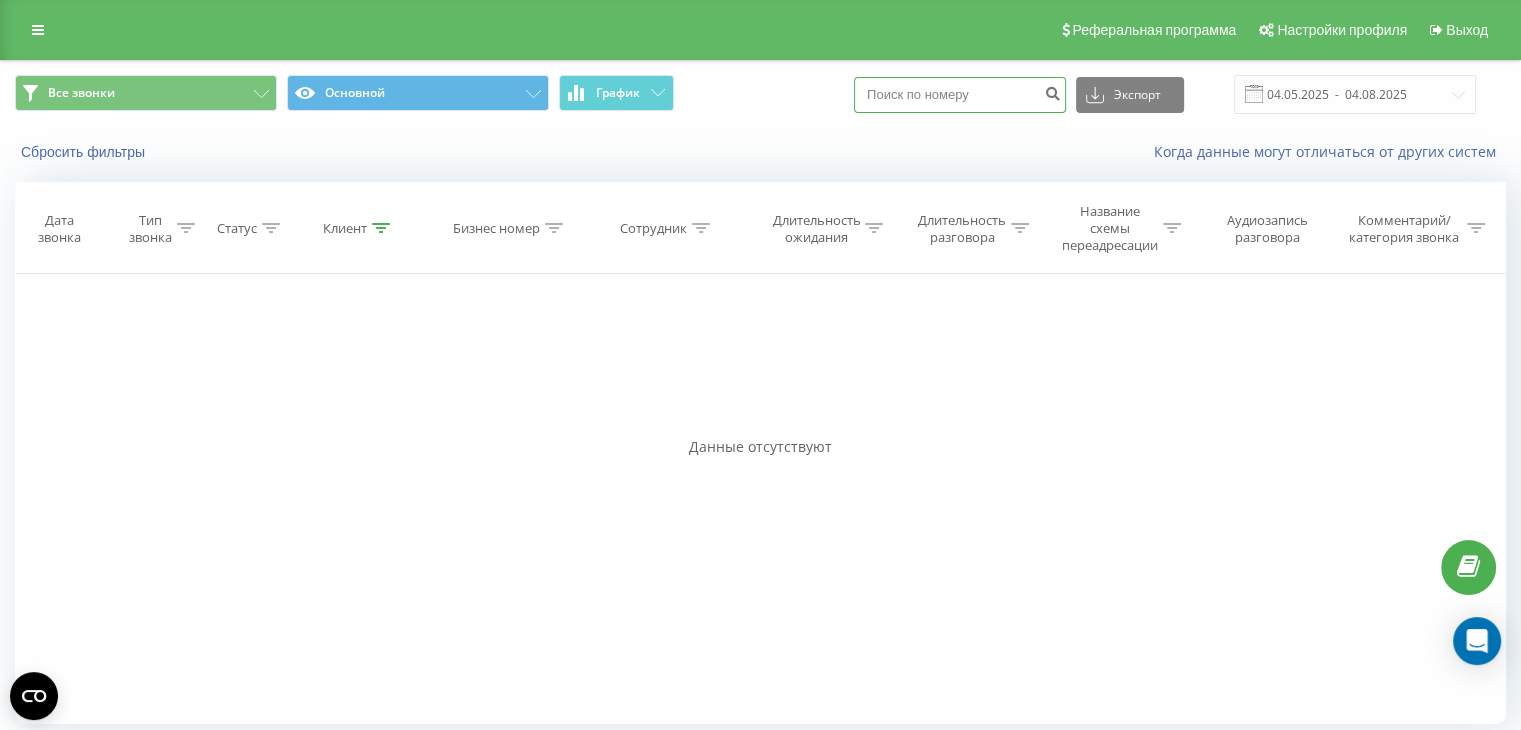 paste on "[PHONE]" 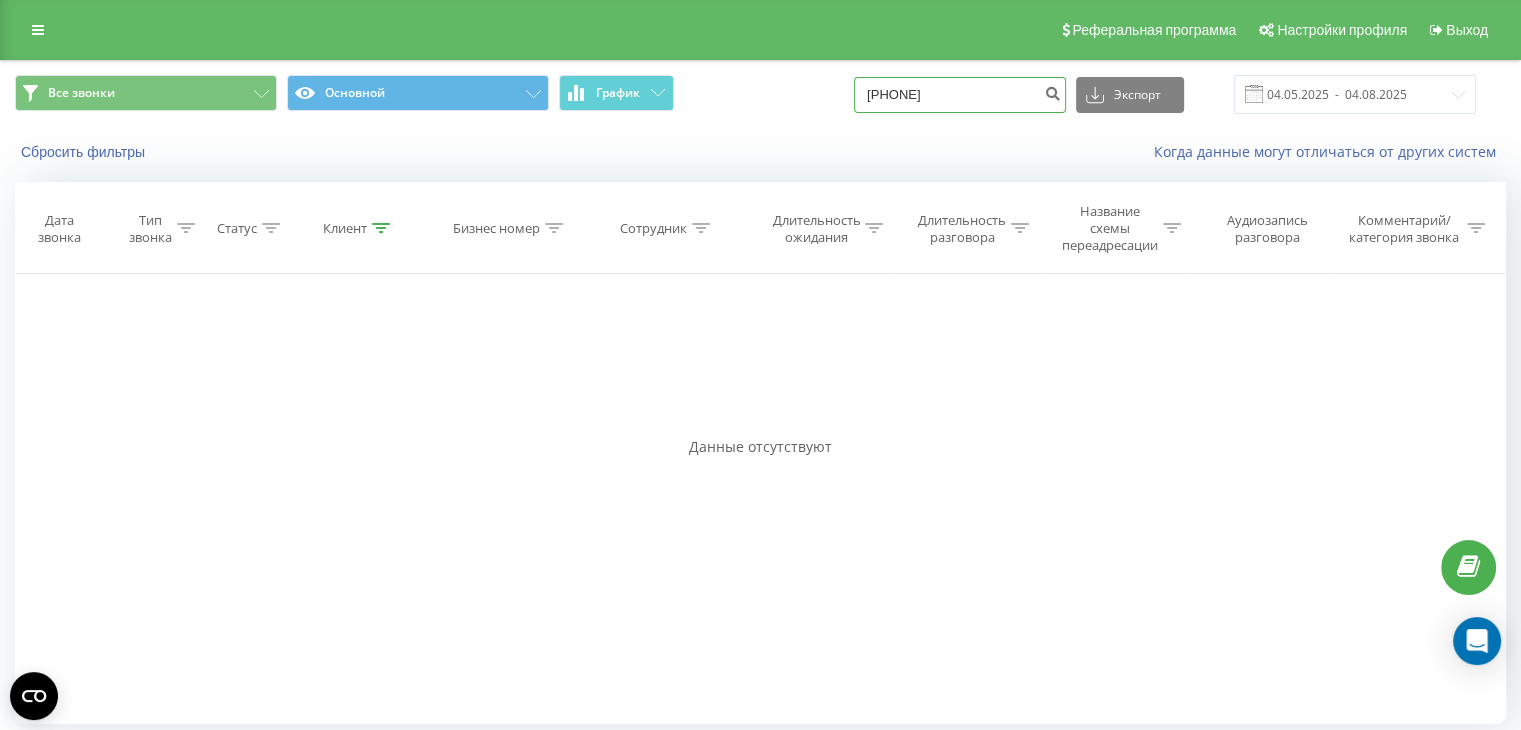 type on "[PHONE]" 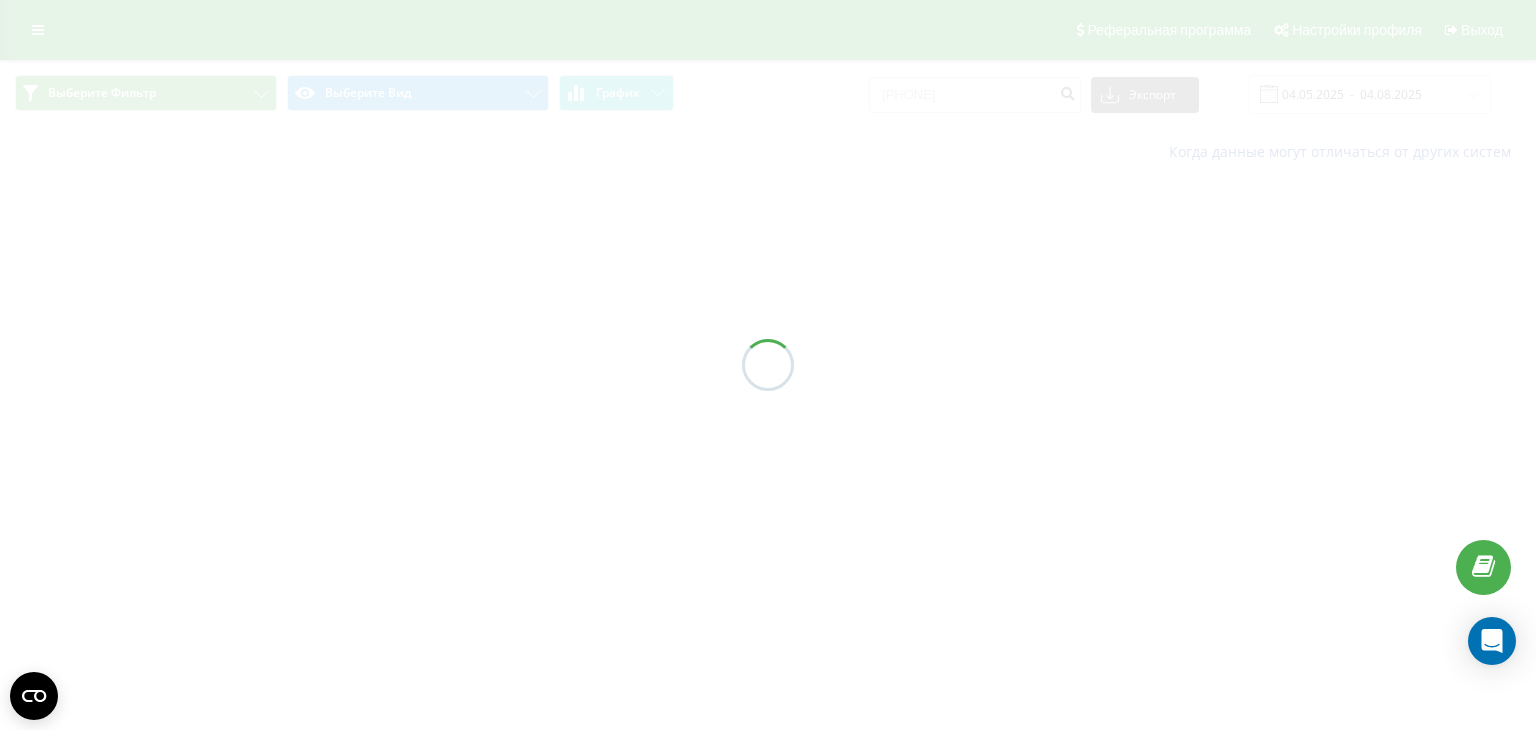 scroll, scrollTop: 0, scrollLeft: 0, axis: both 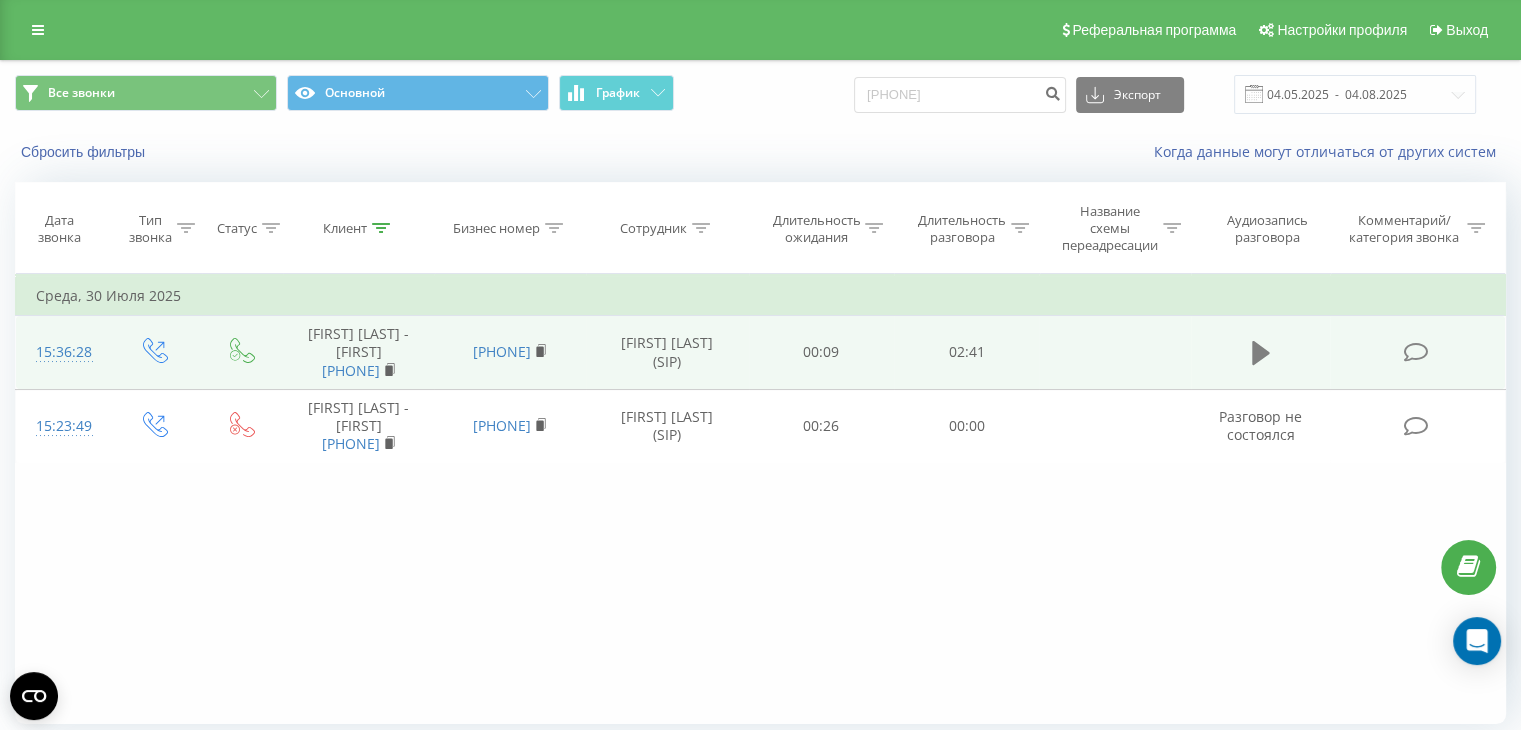 click 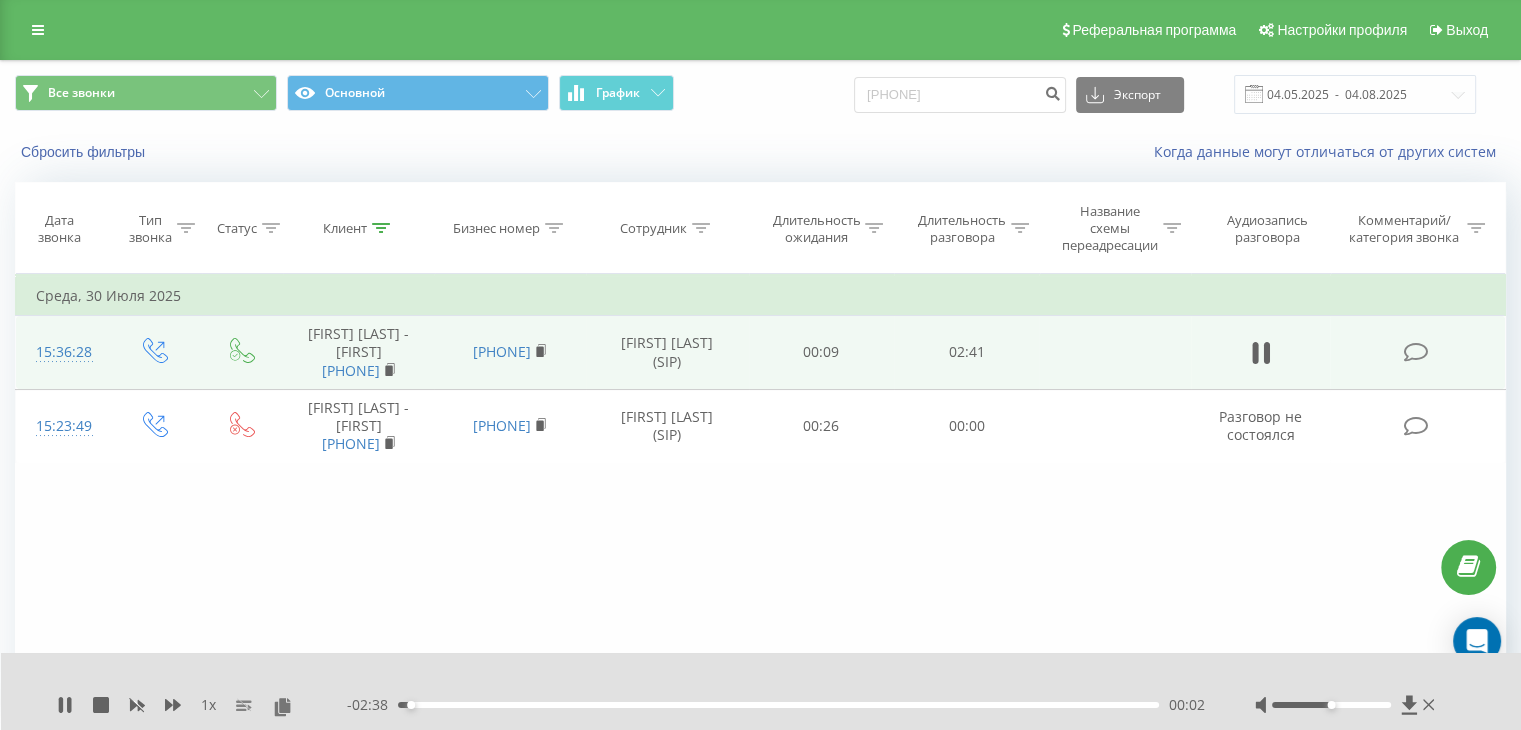click at bounding box center [1347, 705] 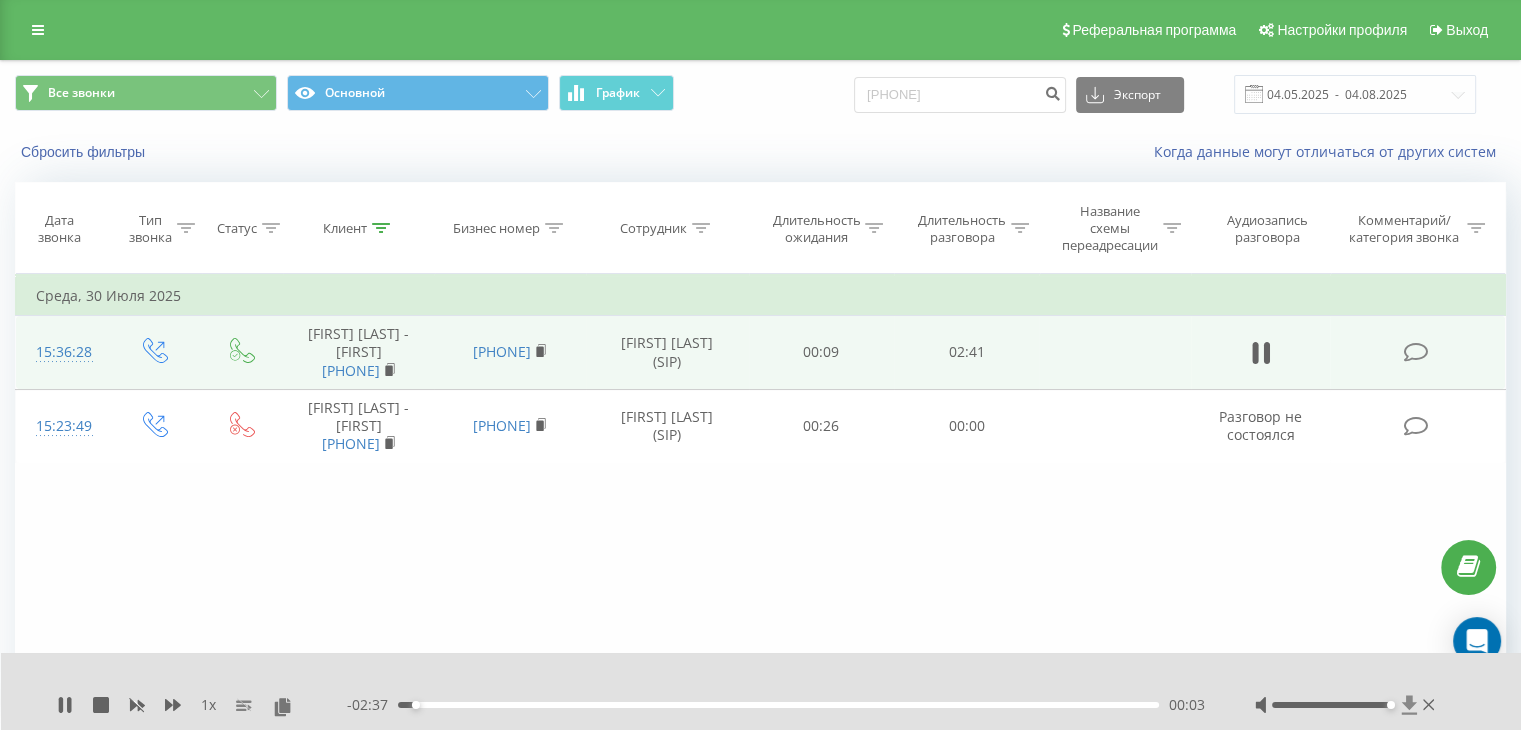 drag, startPoint x: 1356, startPoint y: 705, endPoint x: 1409, endPoint y: 704, distance: 53.009434 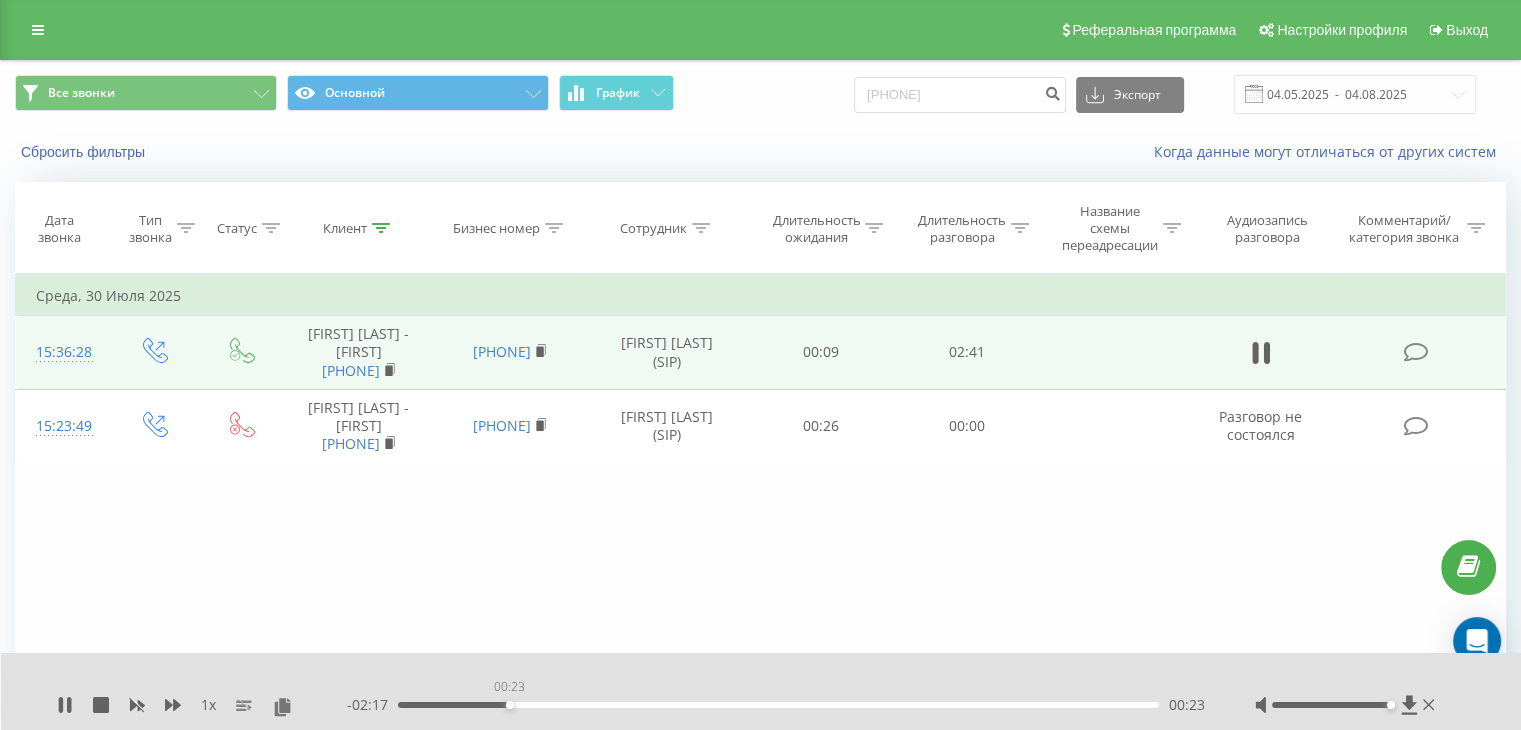 click on "00:23" at bounding box center (778, 705) 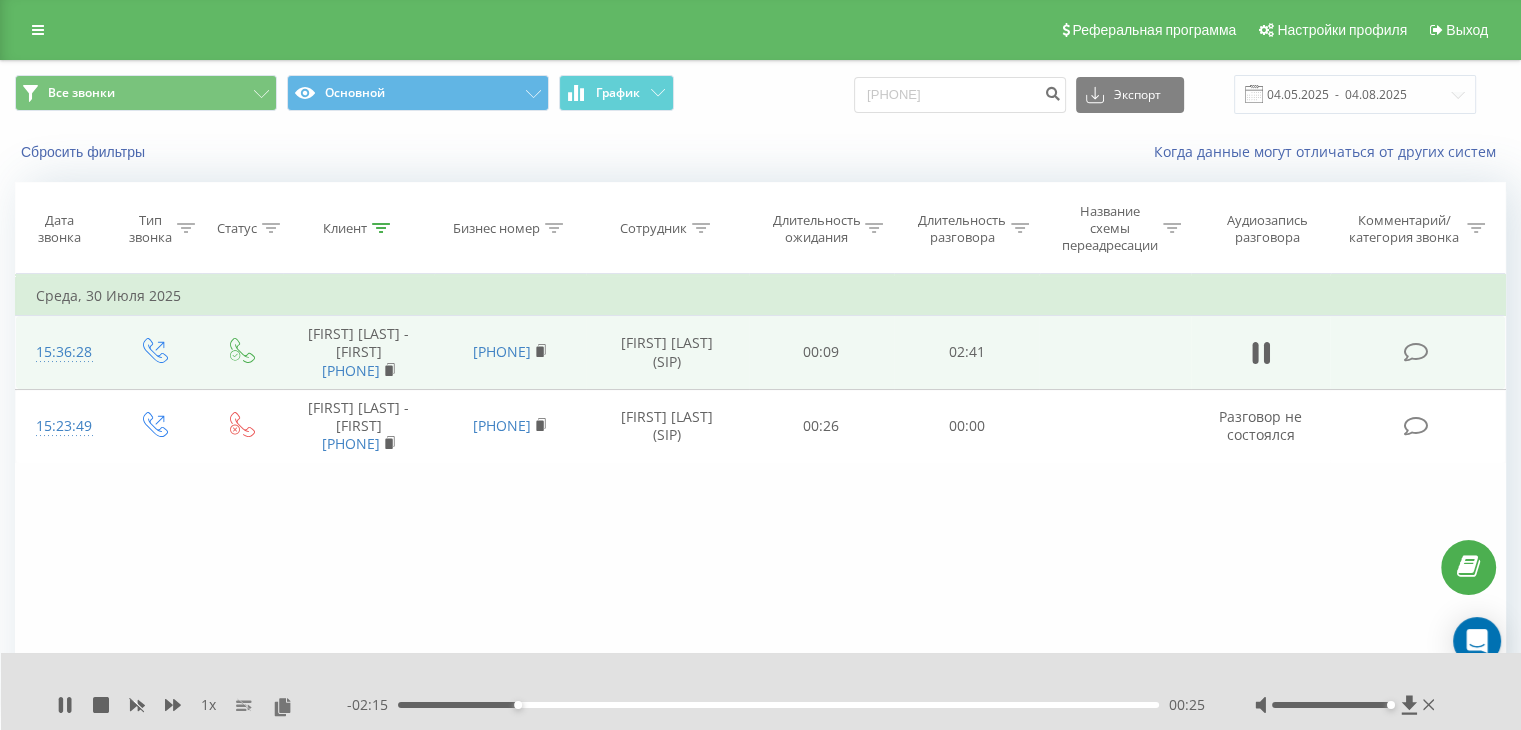 click on "00:25" at bounding box center [778, 705] 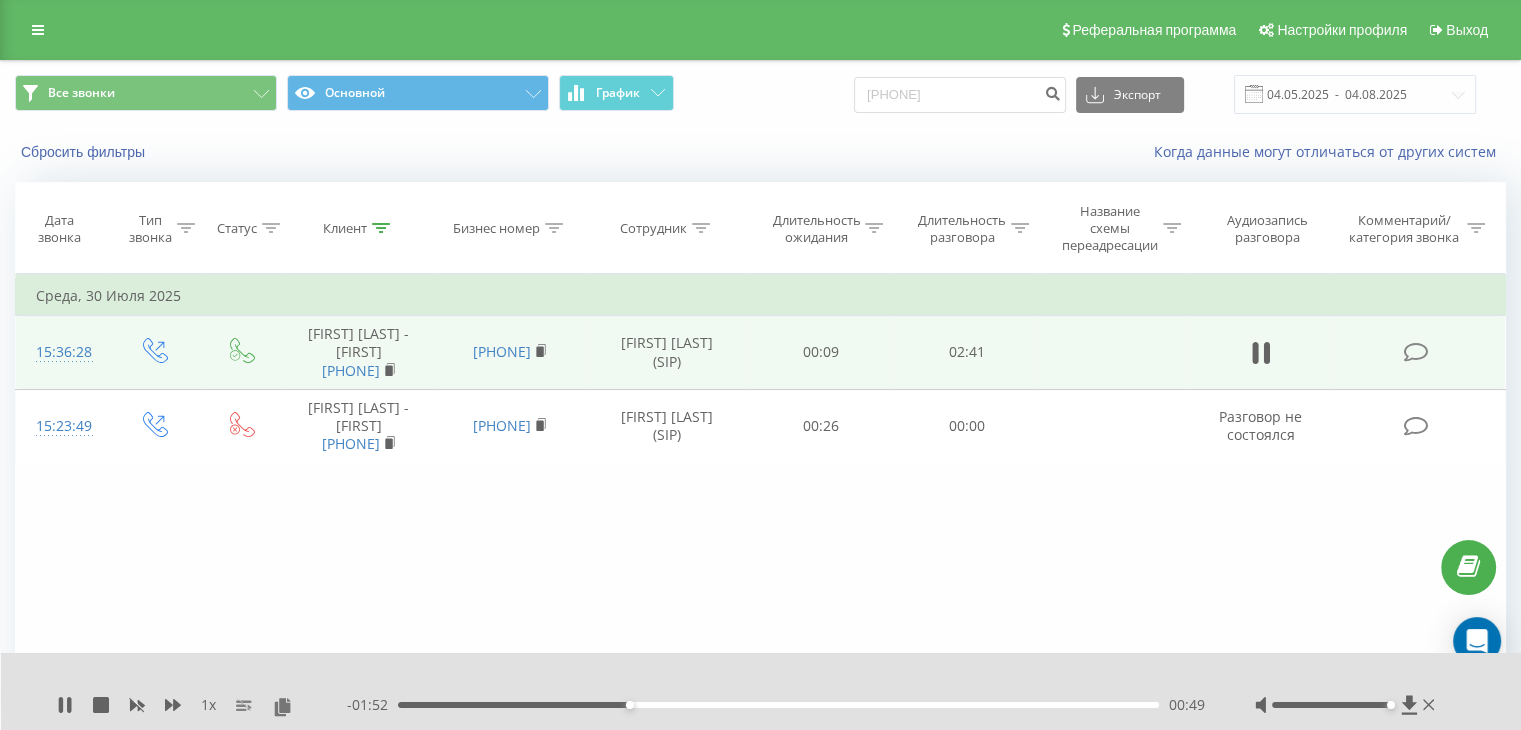 click on "00:49" at bounding box center [778, 705] 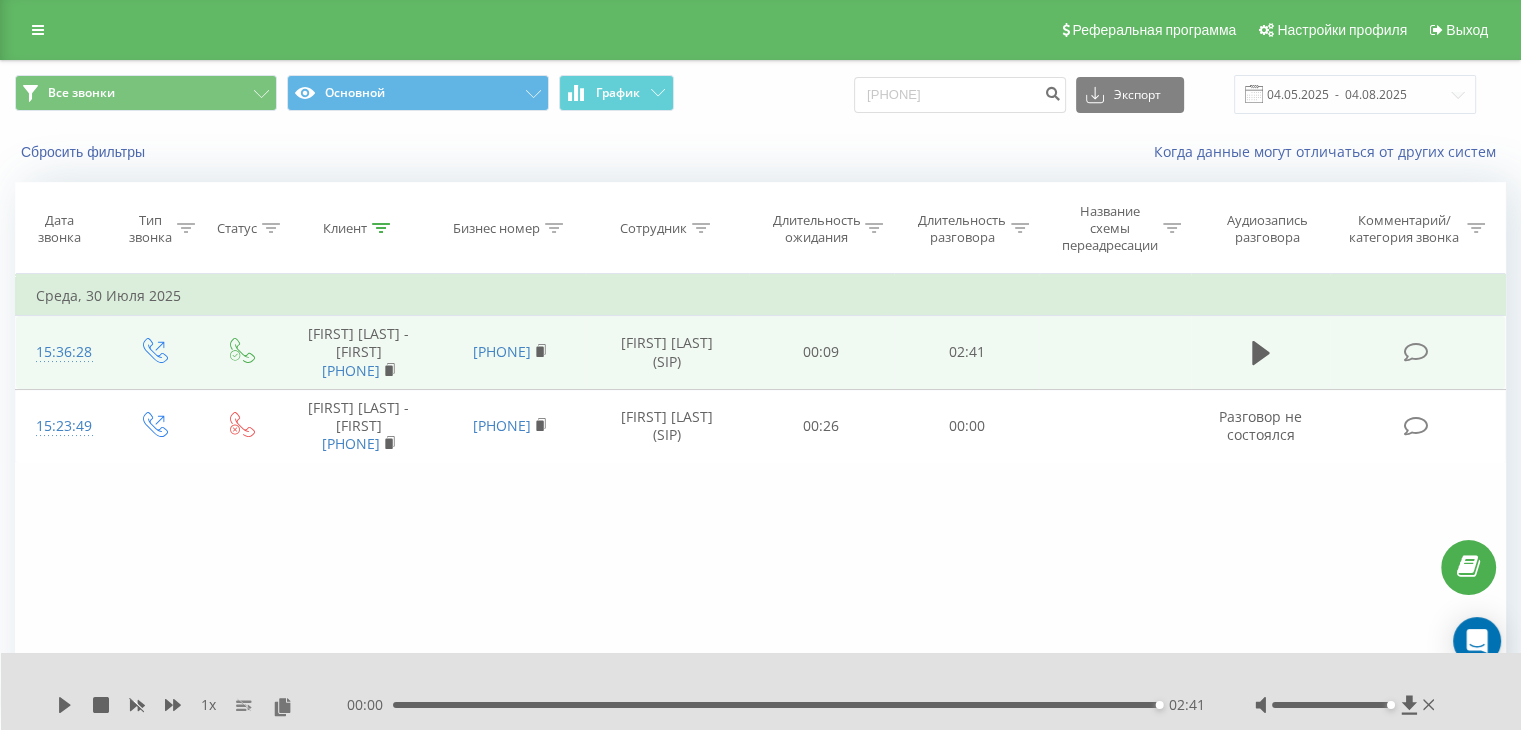 click on "Реферальная программа Настройки профиля Выход" at bounding box center (760, 30) 